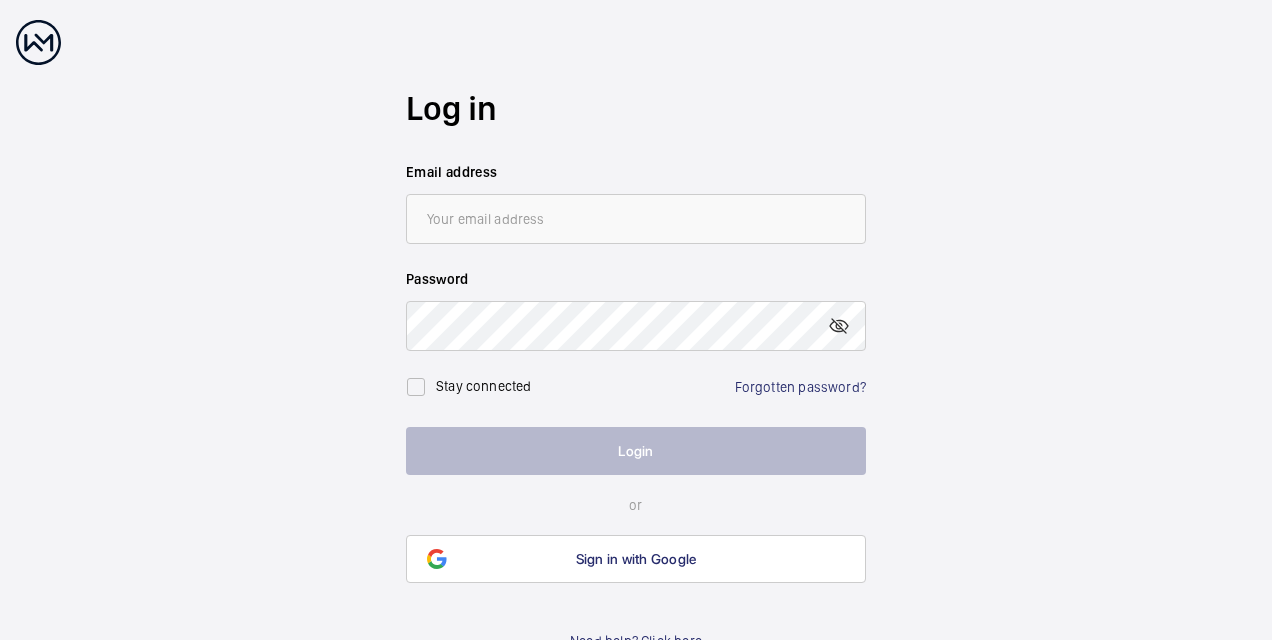 scroll, scrollTop: 0, scrollLeft: 0, axis: both 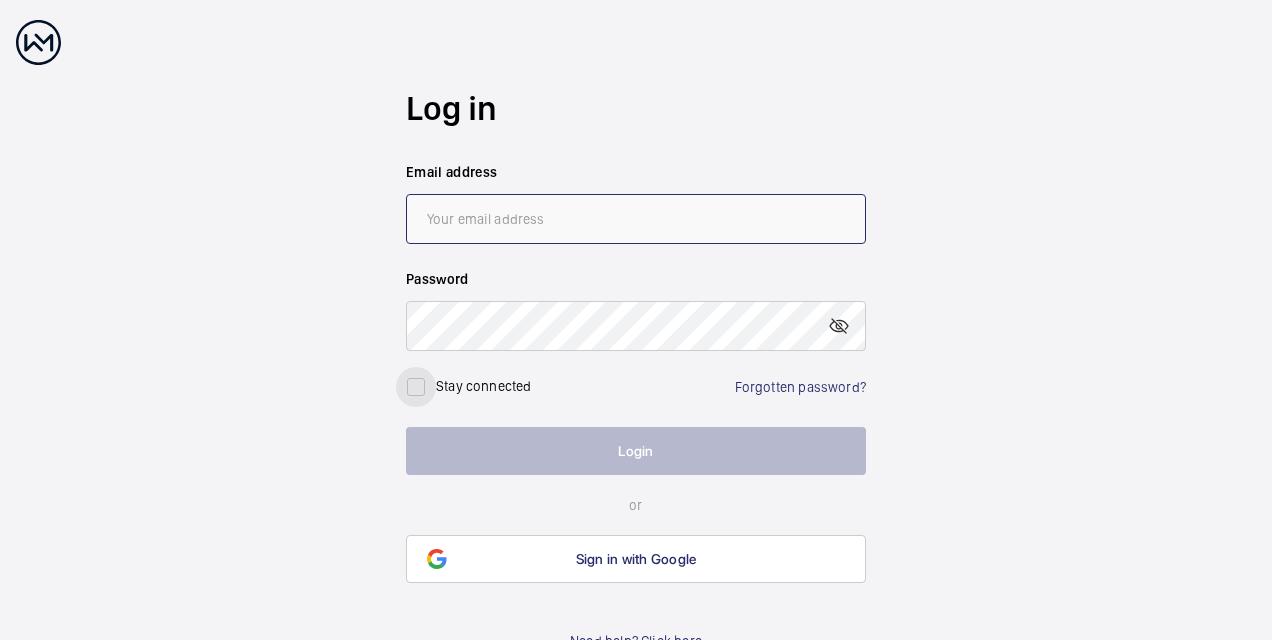 type on "[PERSON_NAME][EMAIL_ADDRESS][PERSON_NAME][DOMAIN_NAME]" 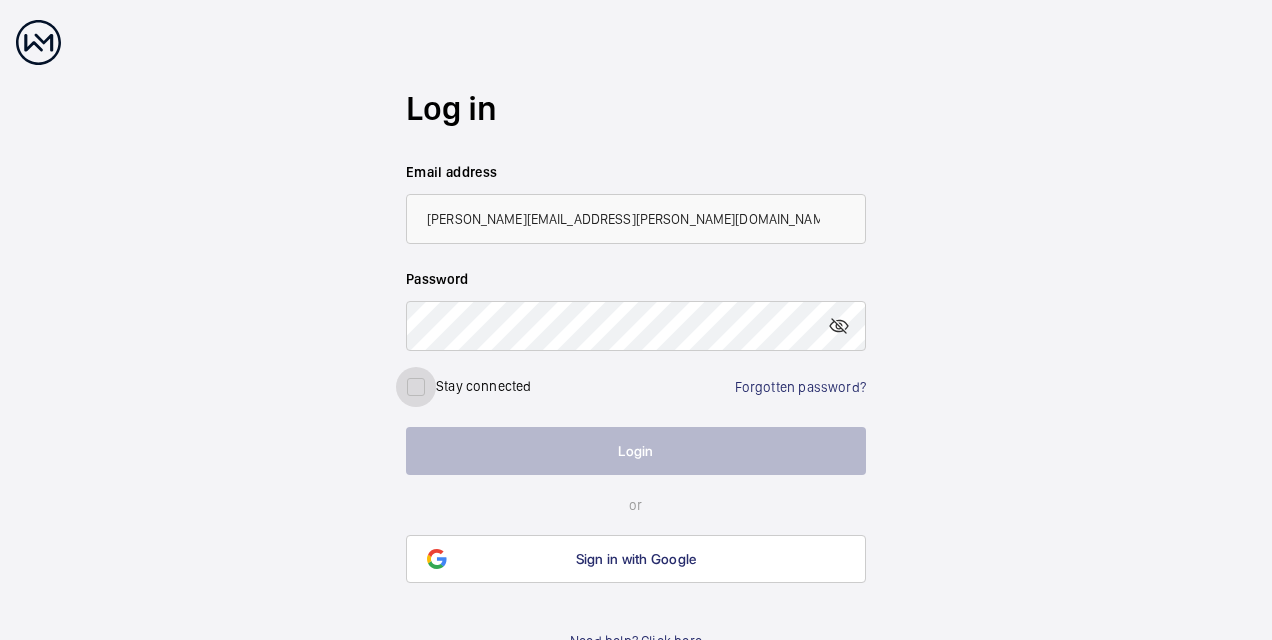 click at bounding box center (416, 387) 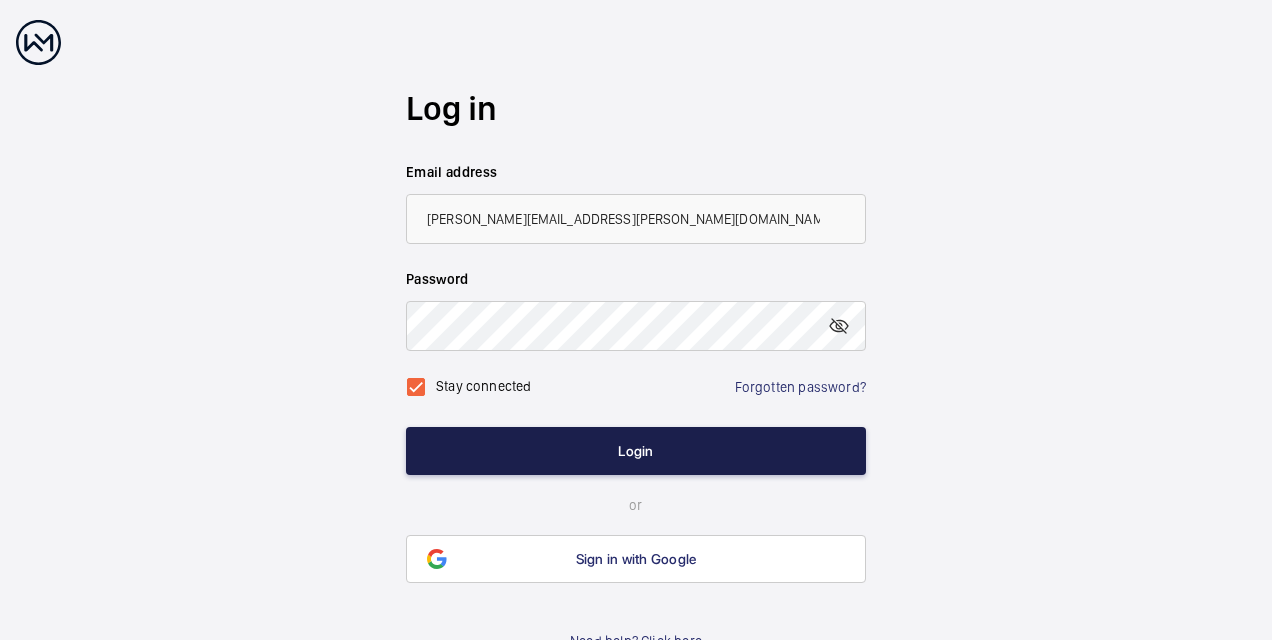 click on "Login" 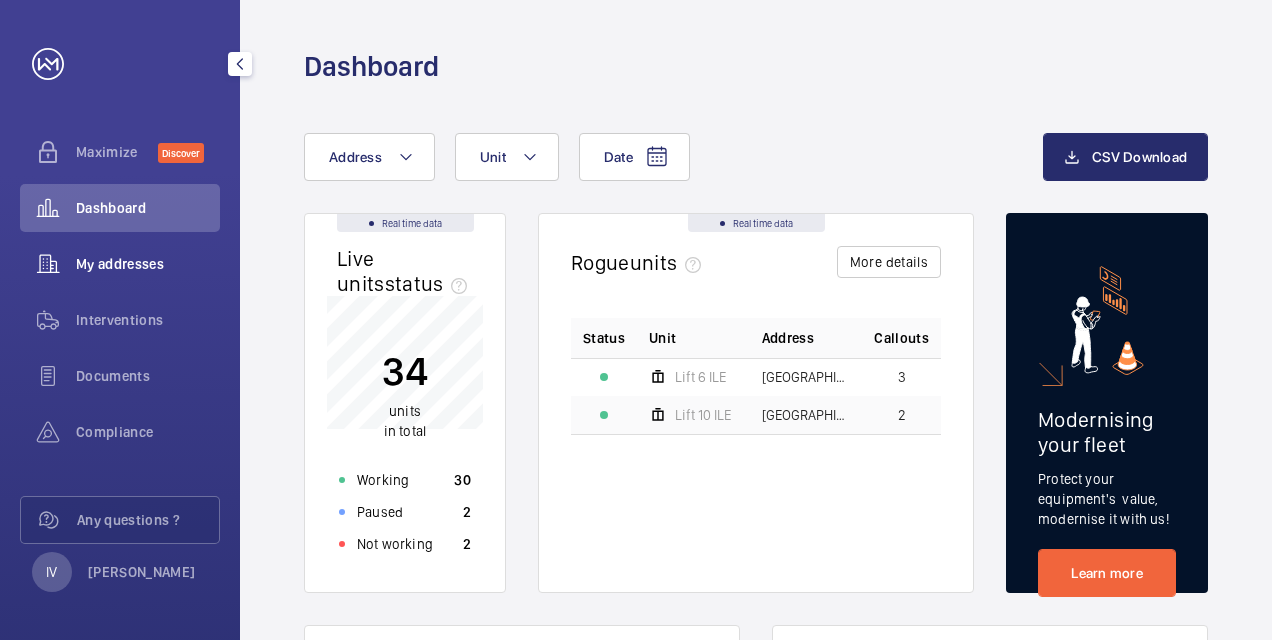 click on "My addresses" 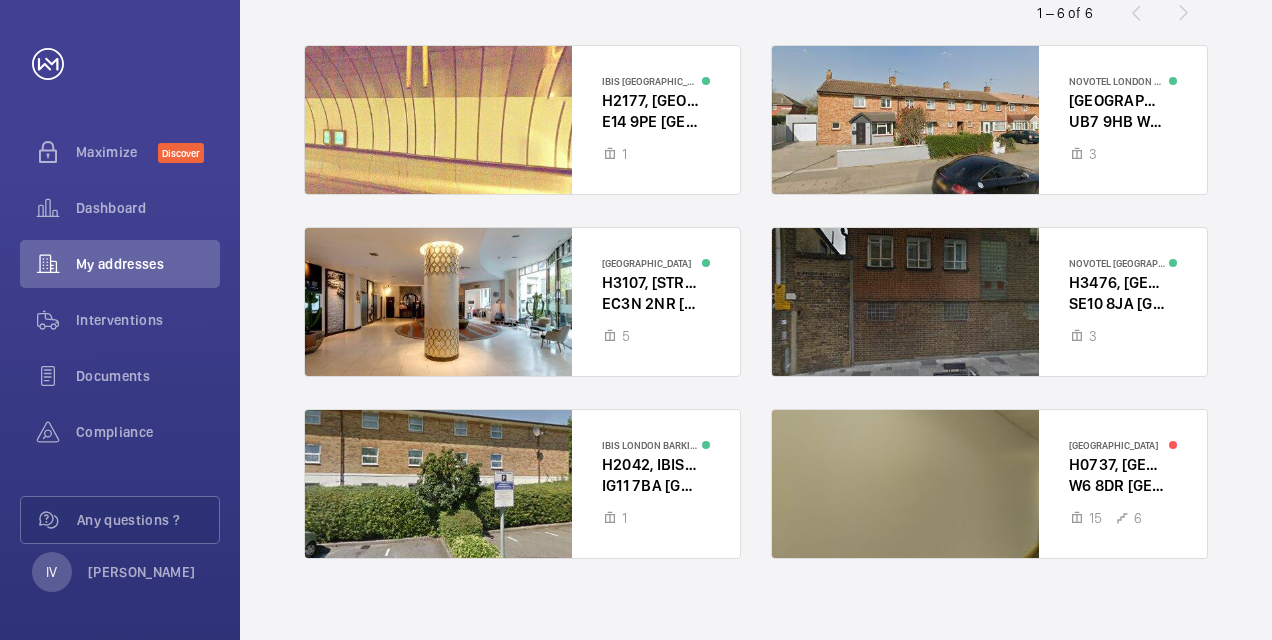 scroll, scrollTop: 219, scrollLeft: 0, axis: vertical 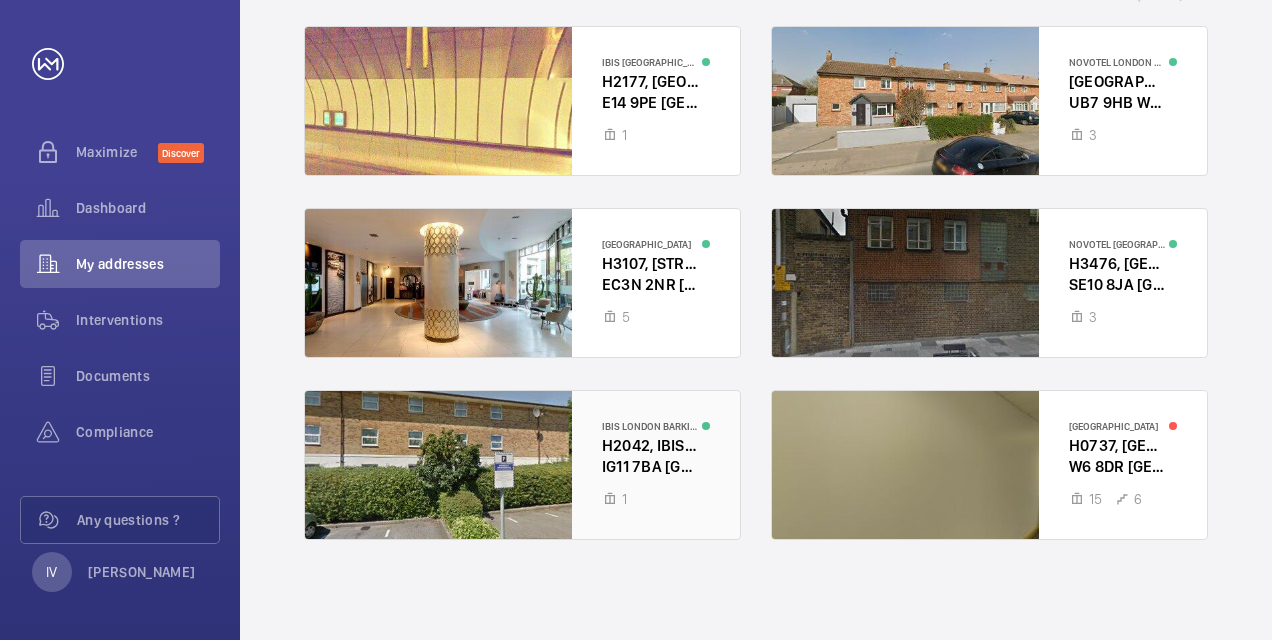 click 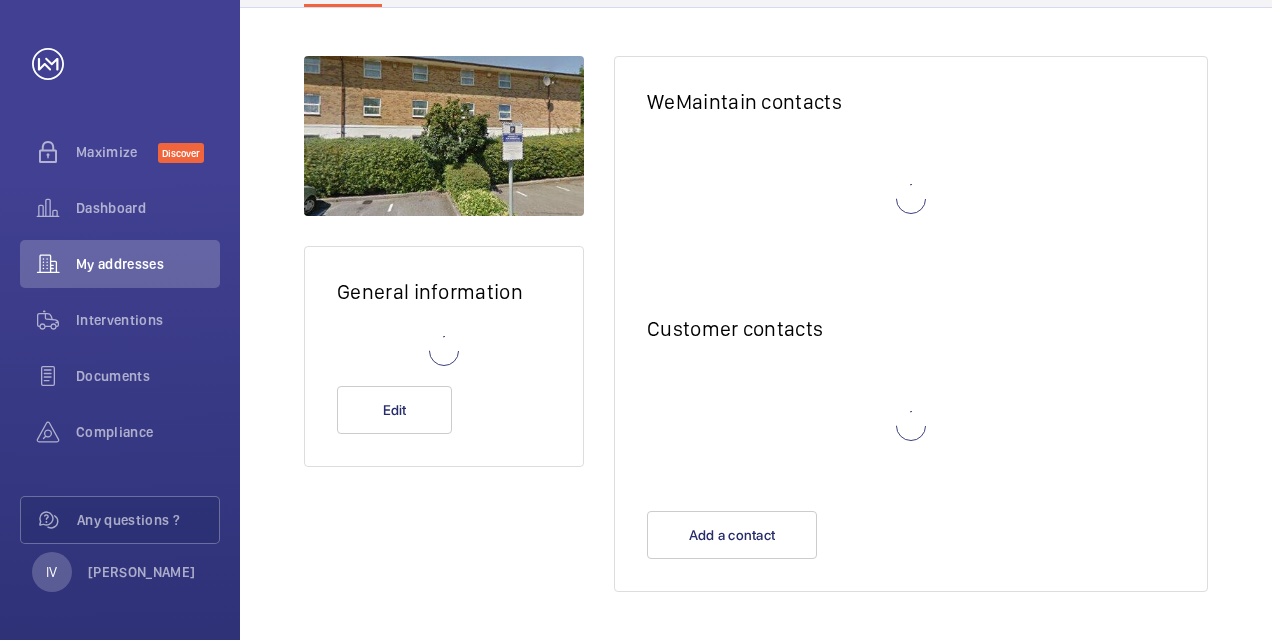 scroll, scrollTop: 120, scrollLeft: 0, axis: vertical 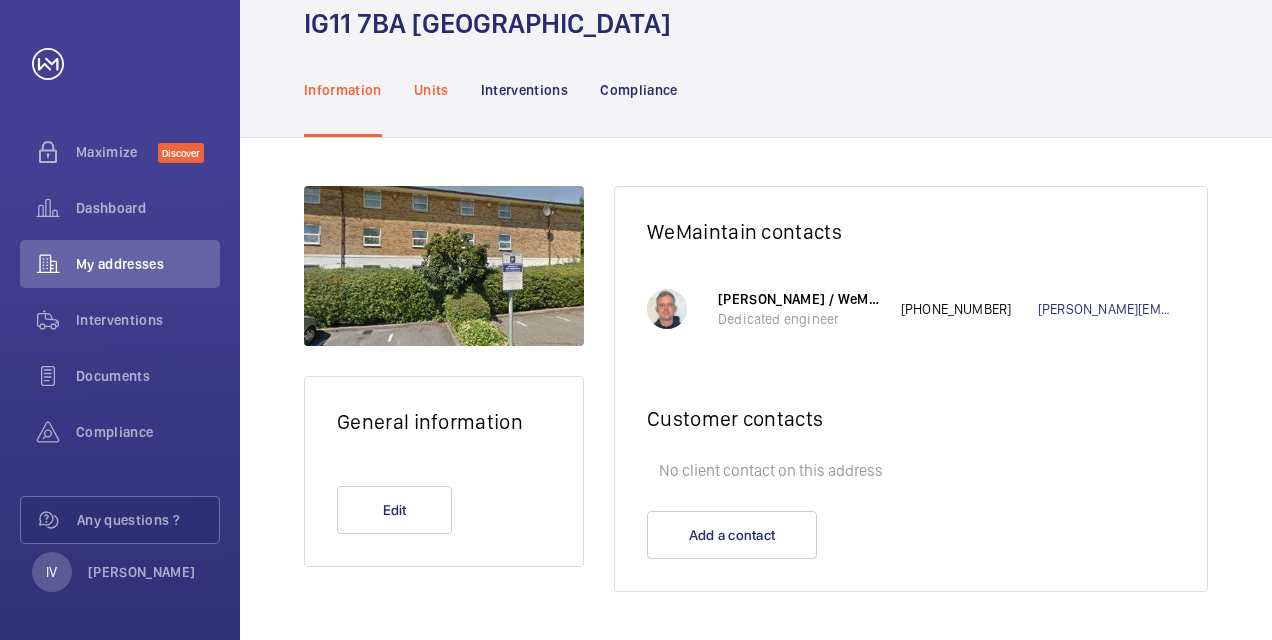 click on "Units" 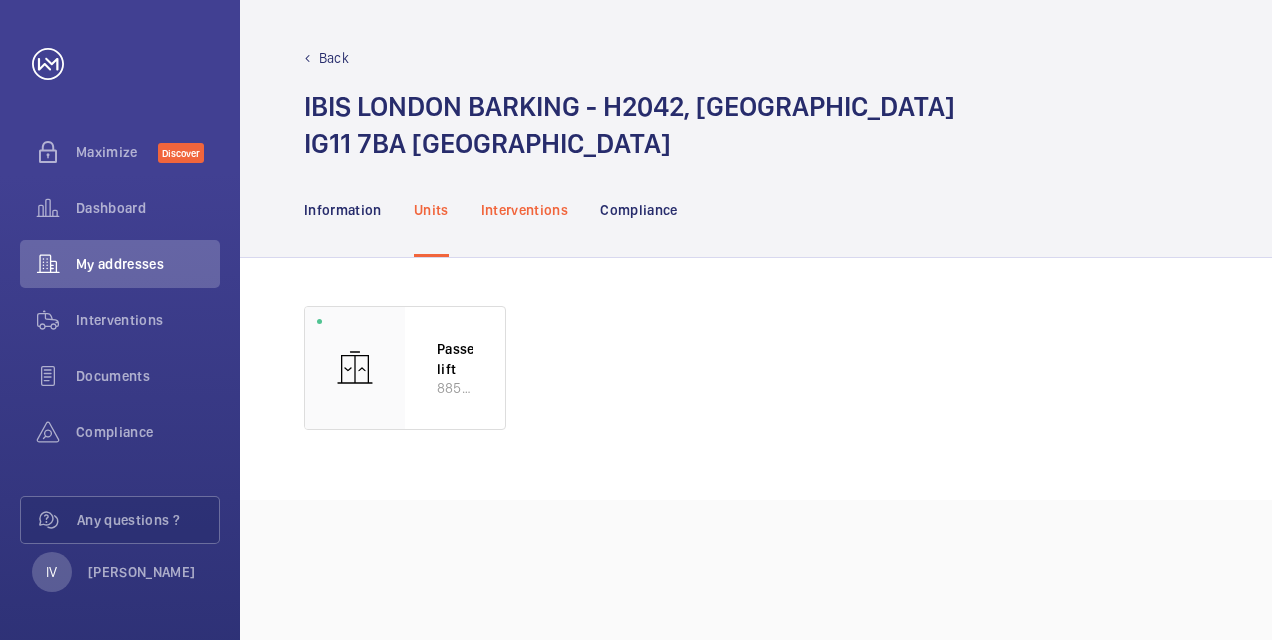 click on "Interventions" 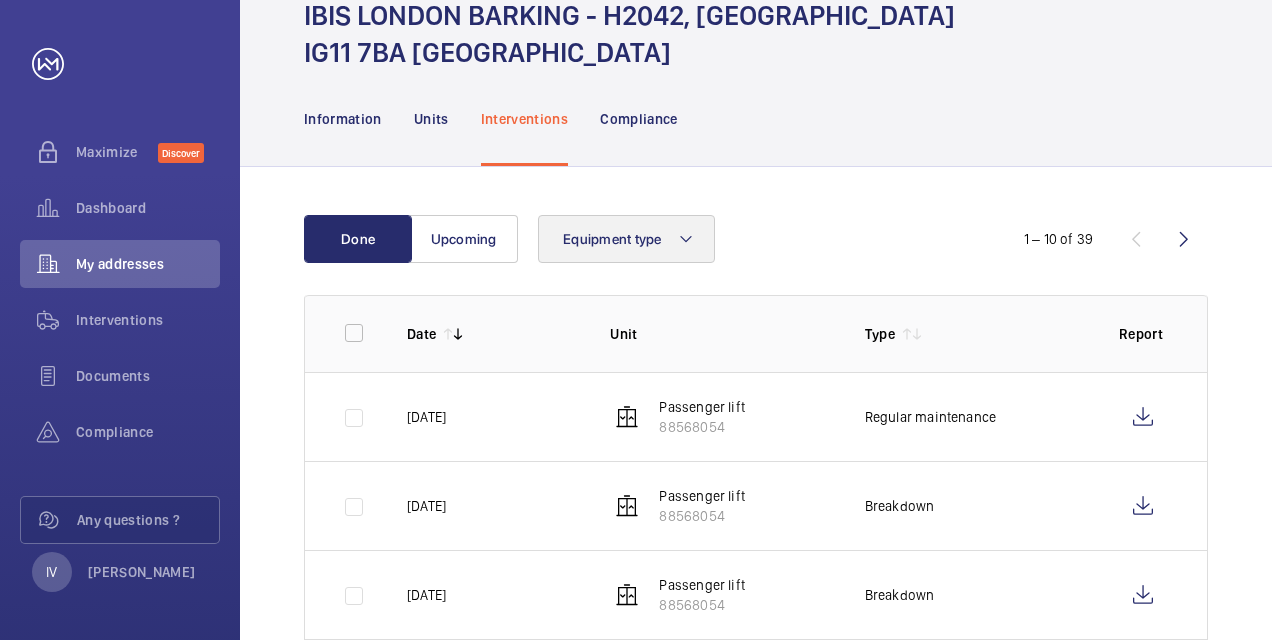 scroll, scrollTop: 300, scrollLeft: 0, axis: vertical 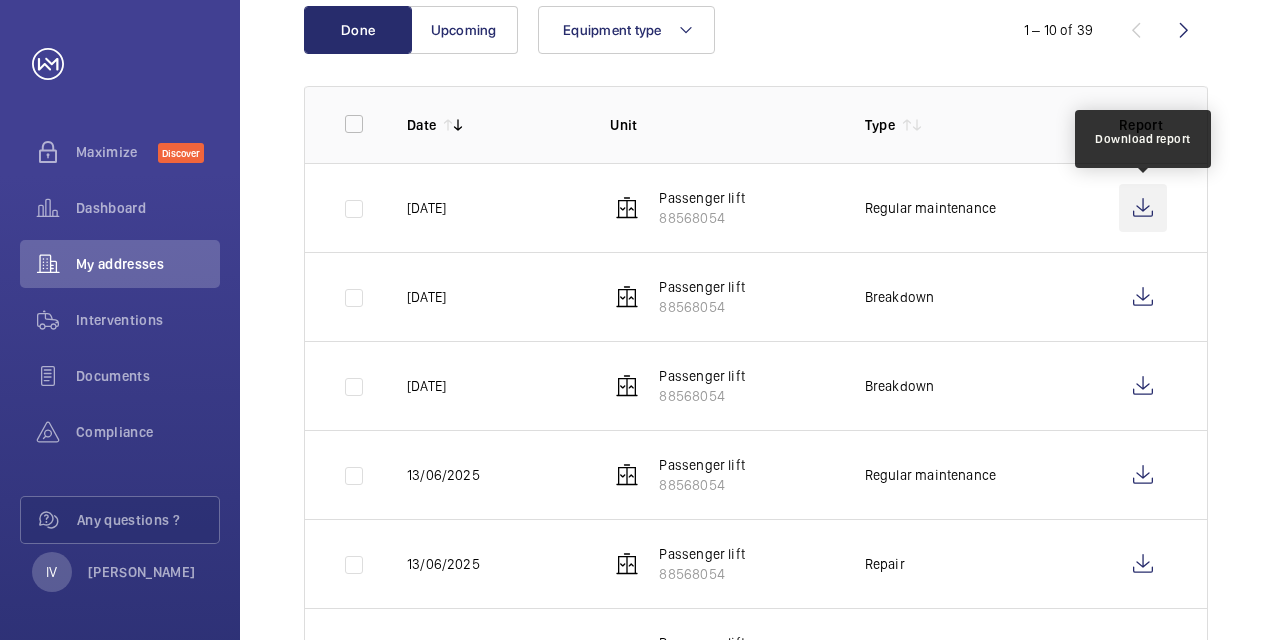 click 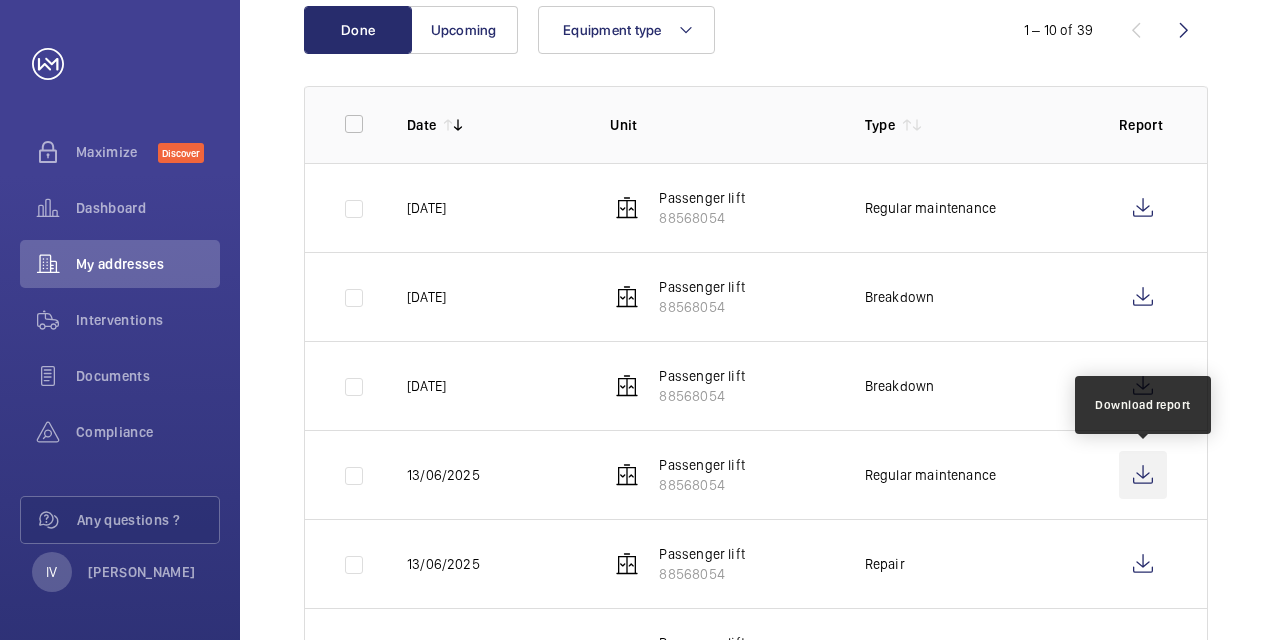 click 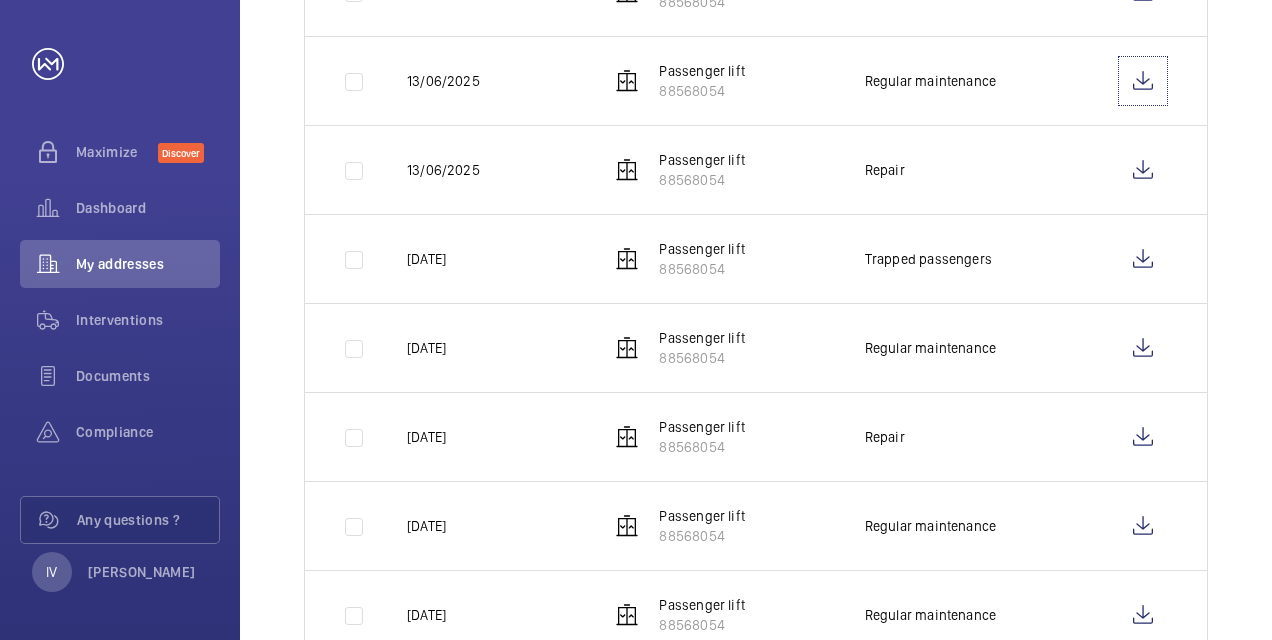 scroll, scrollTop: 700, scrollLeft: 0, axis: vertical 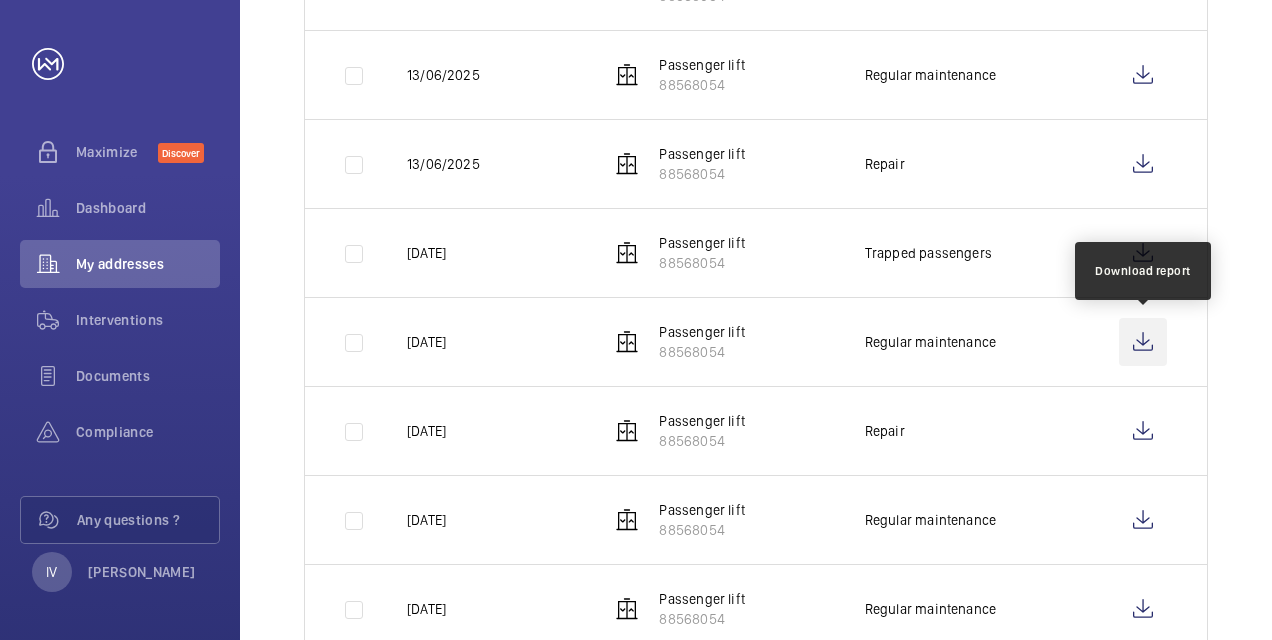 click 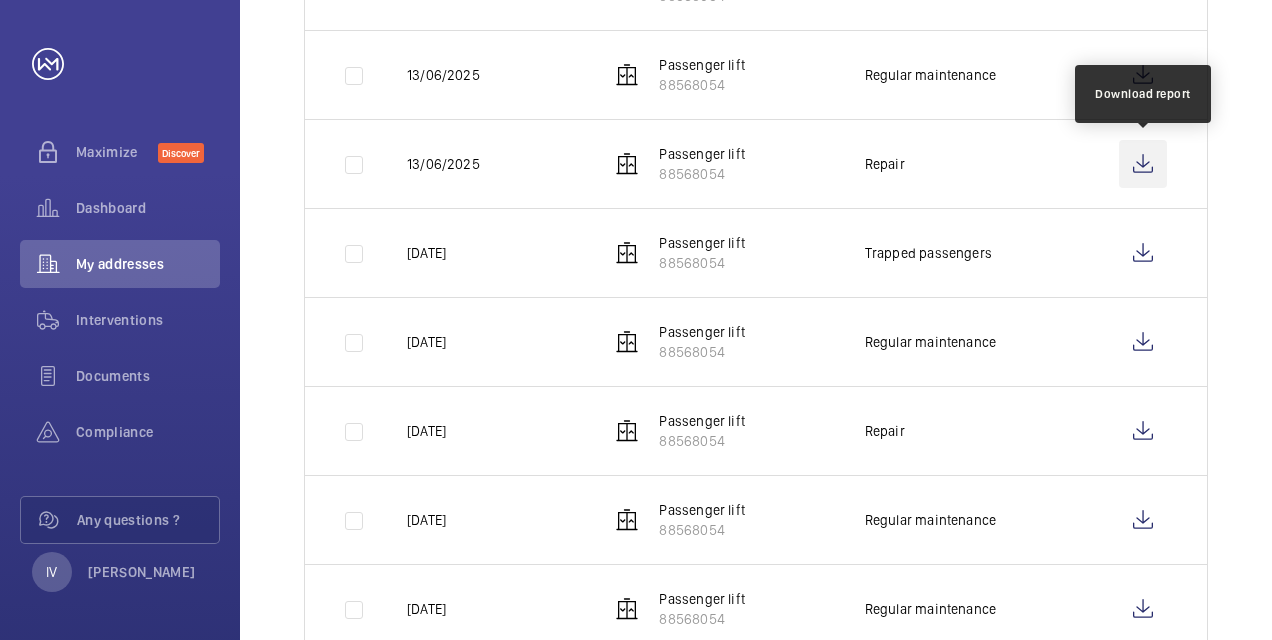 click 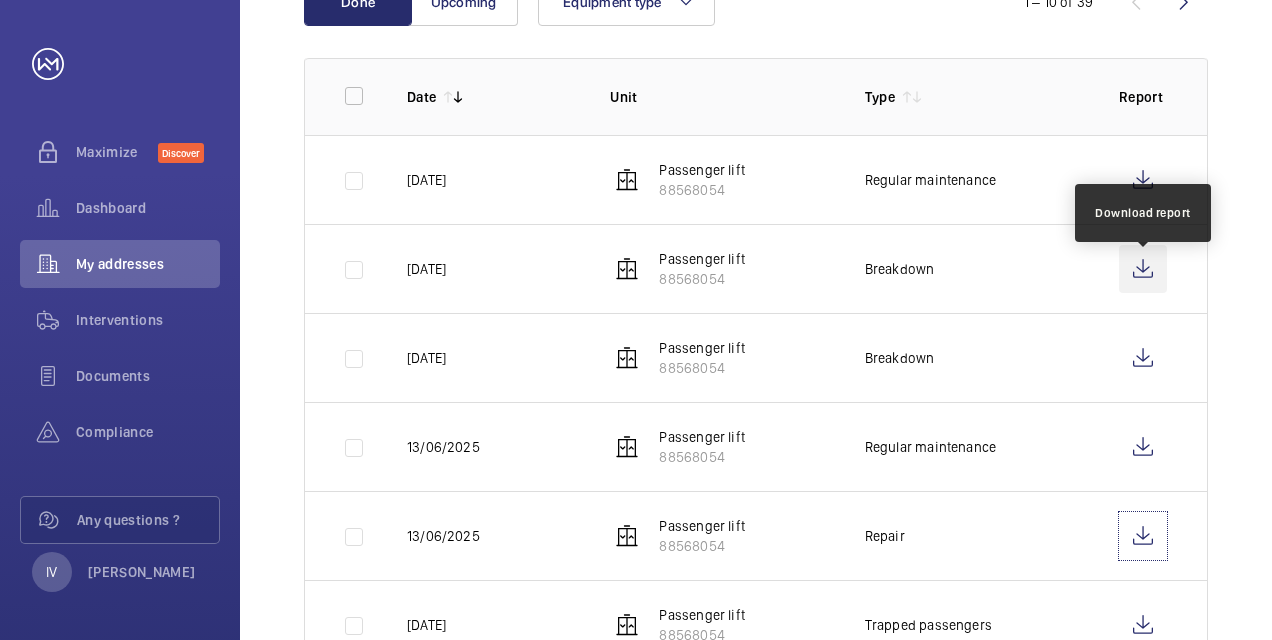 scroll, scrollTop: 300, scrollLeft: 0, axis: vertical 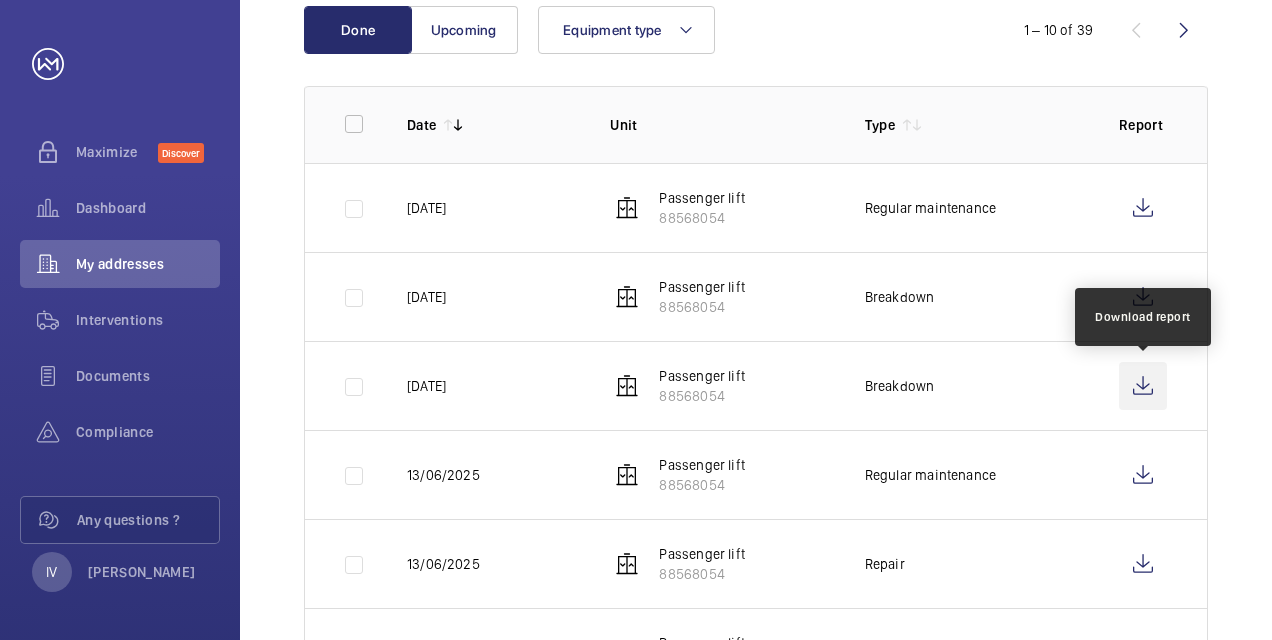 click 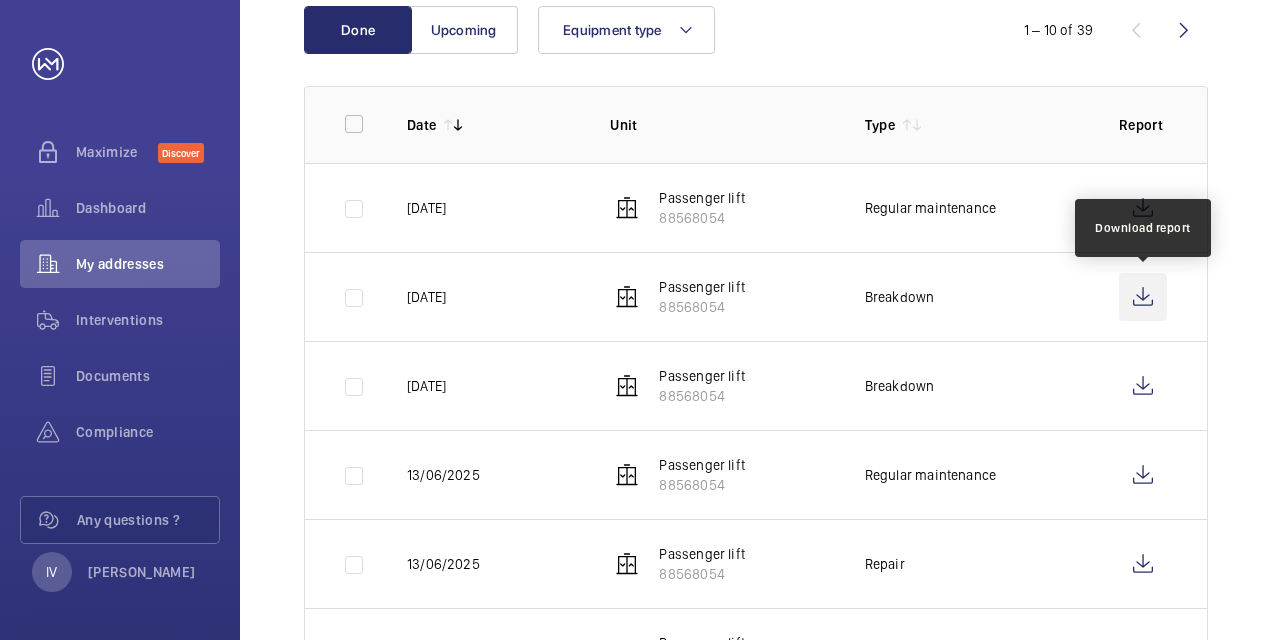 click 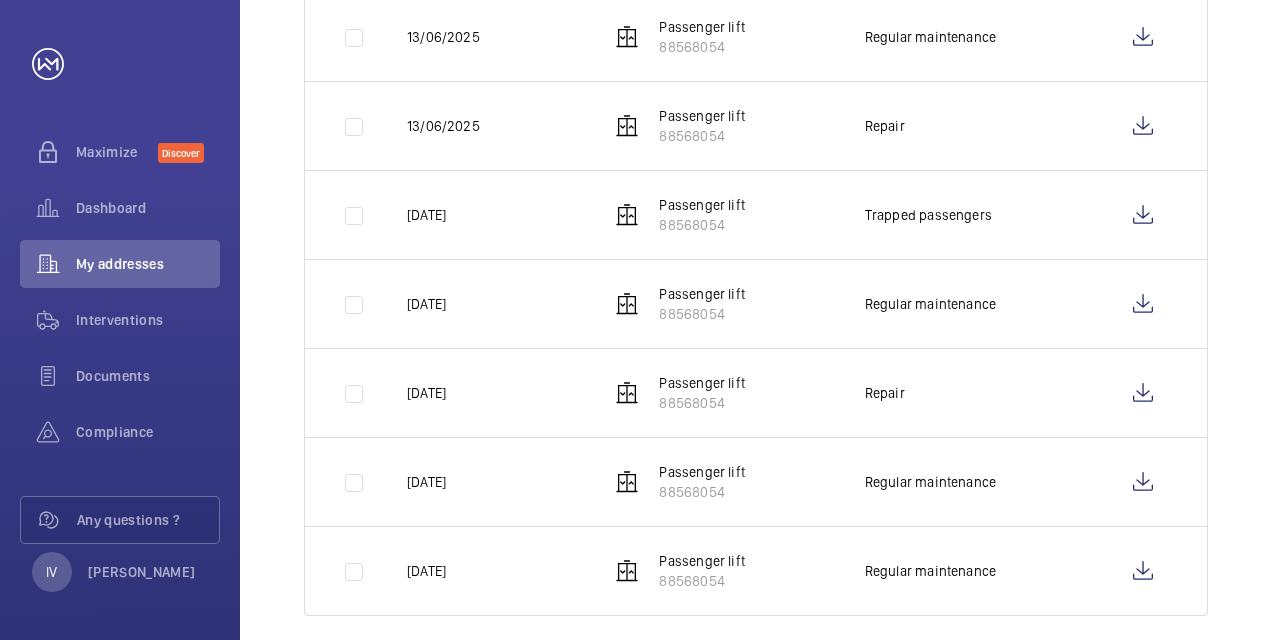 scroll, scrollTop: 758, scrollLeft: 0, axis: vertical 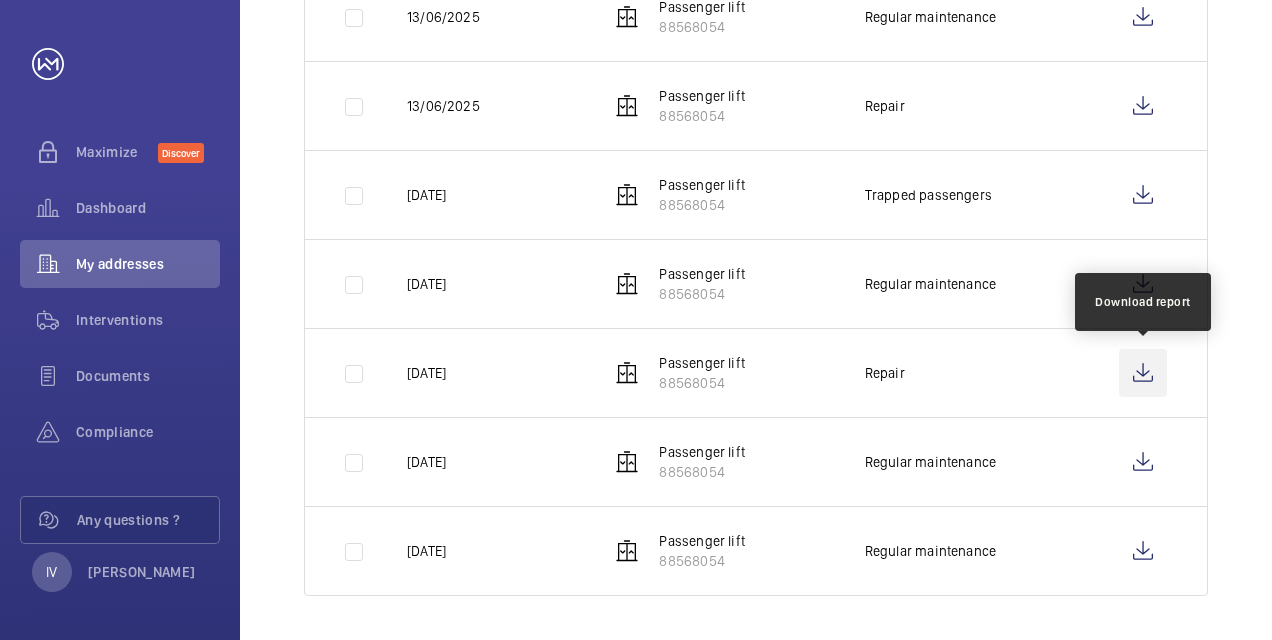 click 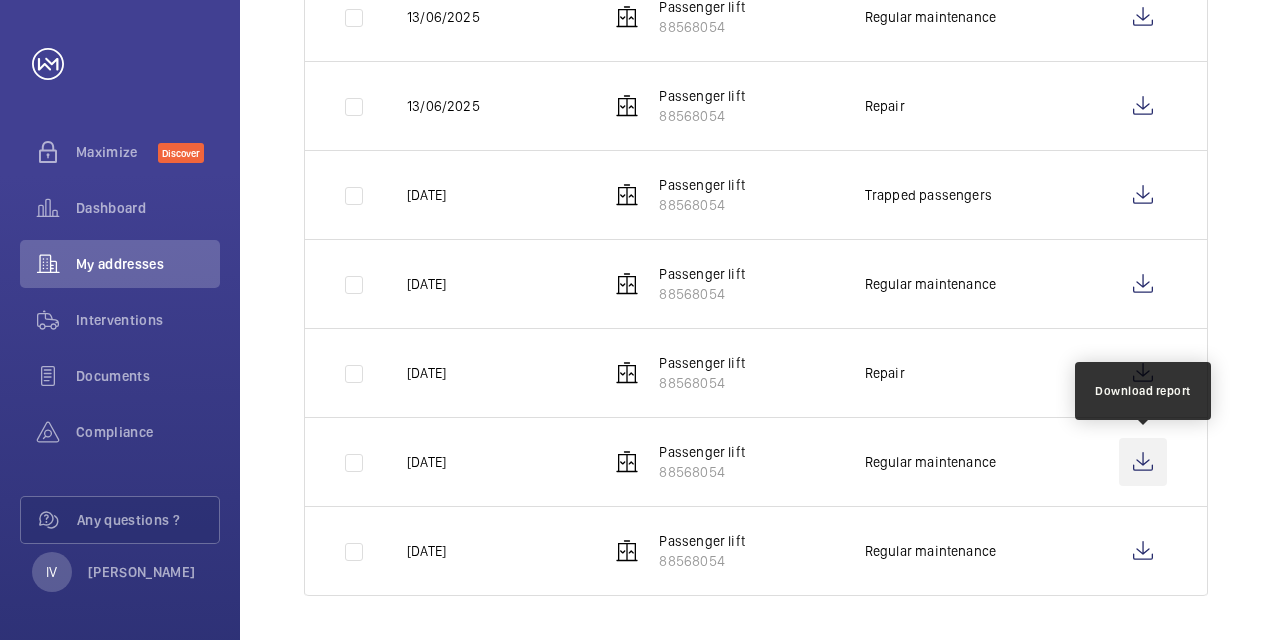 click 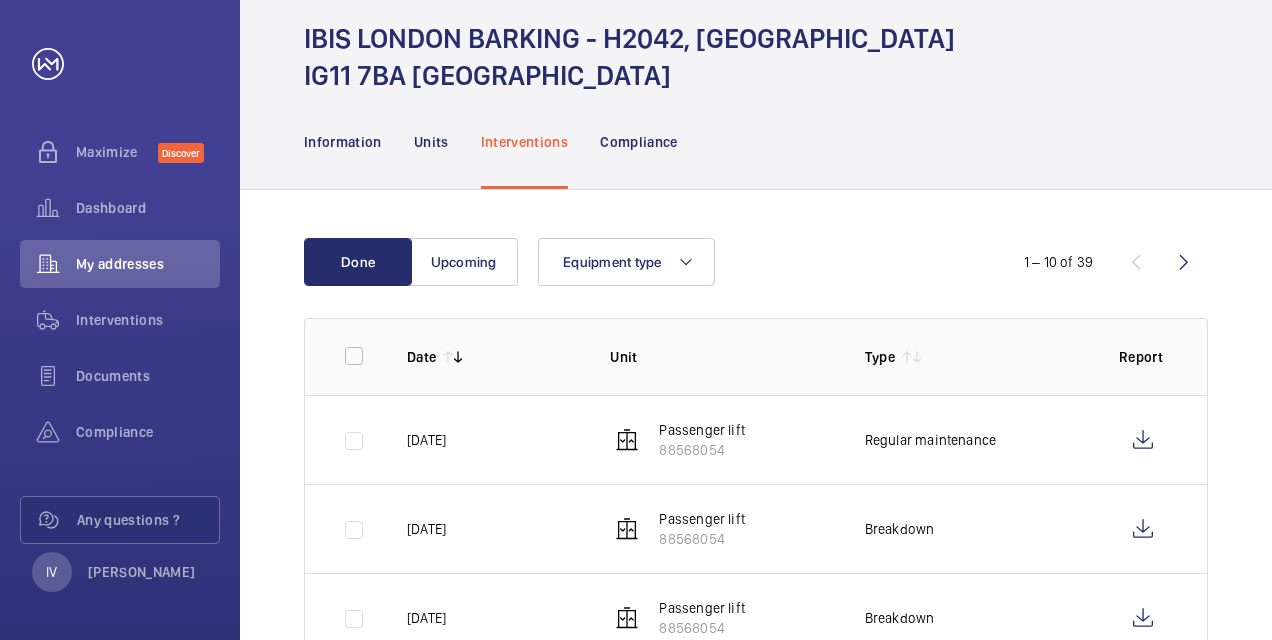 scroll, scrollTop: 0, scrollLeft: 0, axis: both 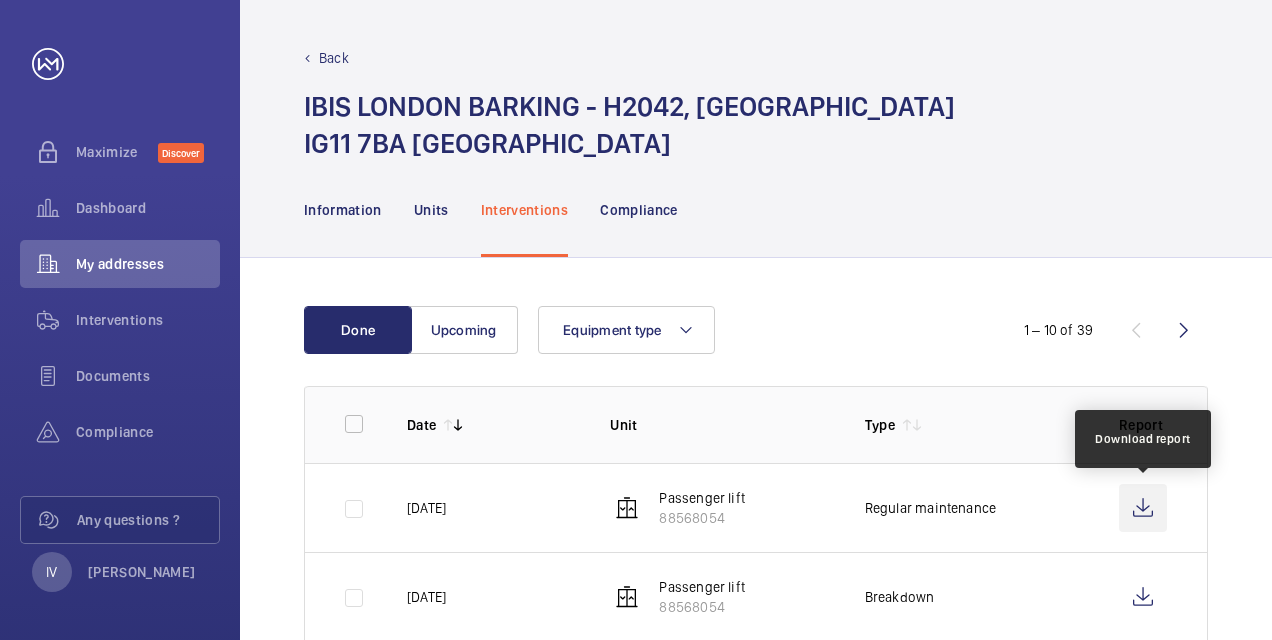 click 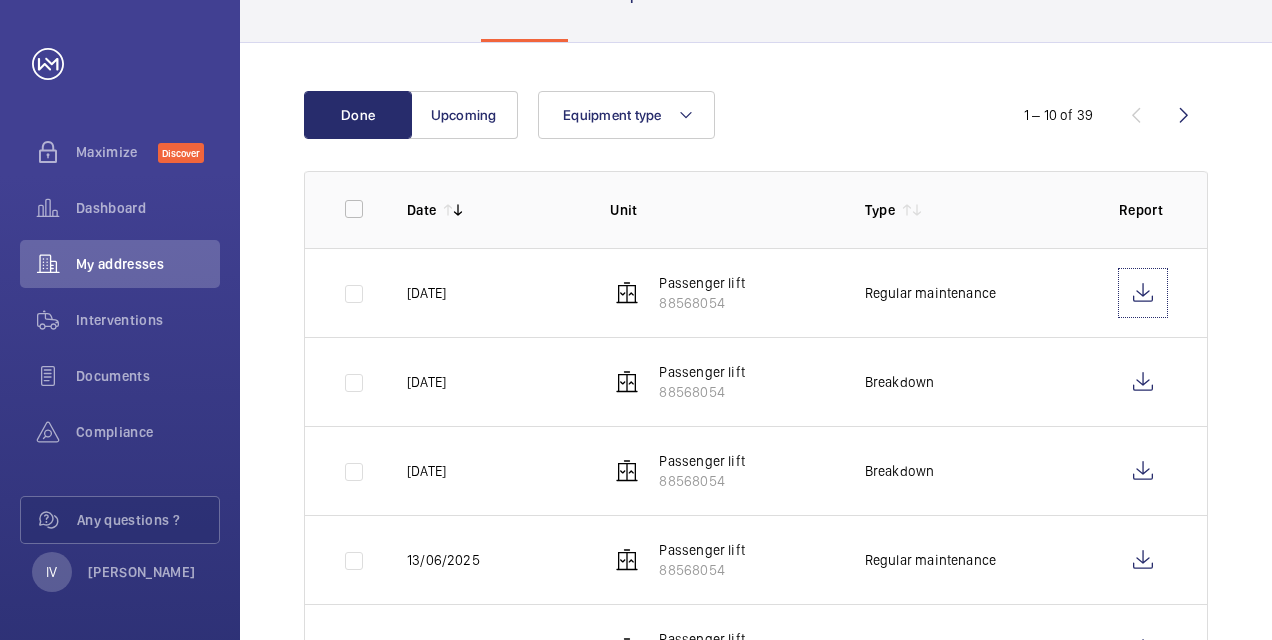 scroll, scrollTop: 400, scrollLeft: 0, axis: vertical 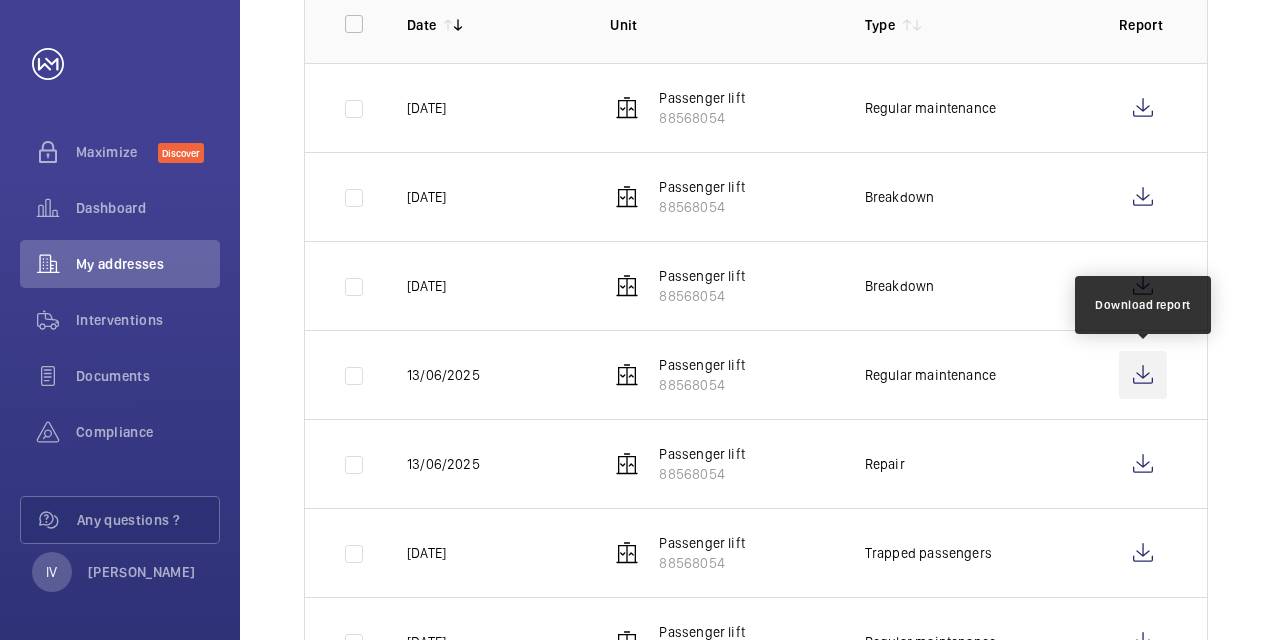 click 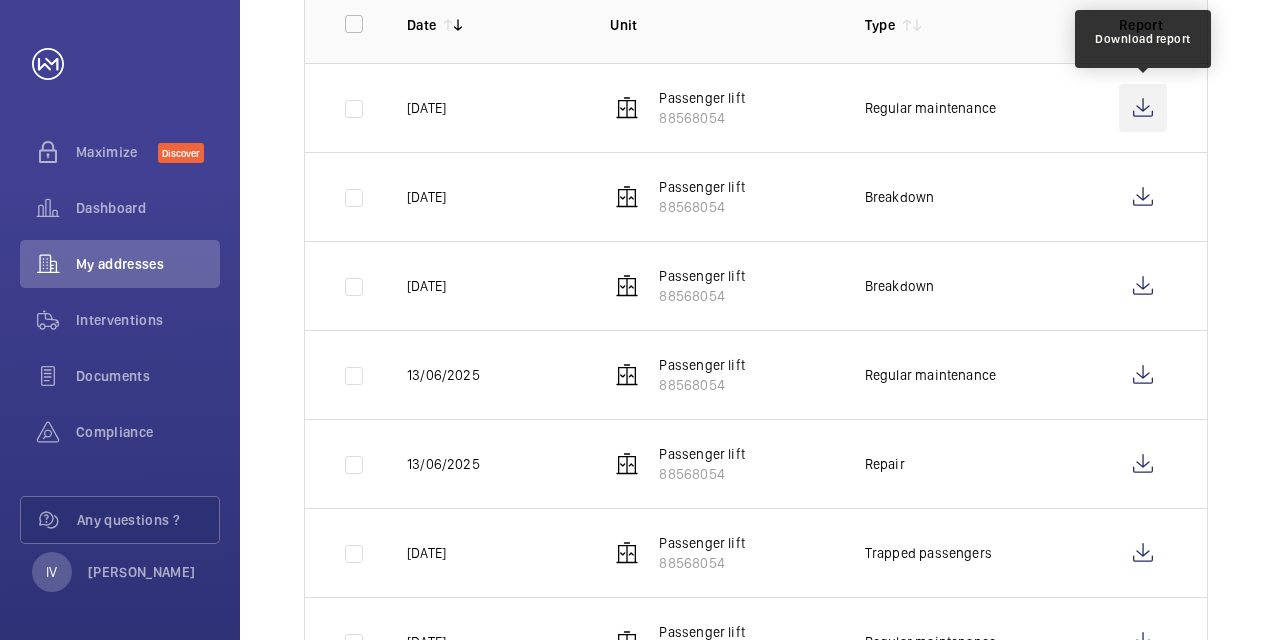 click 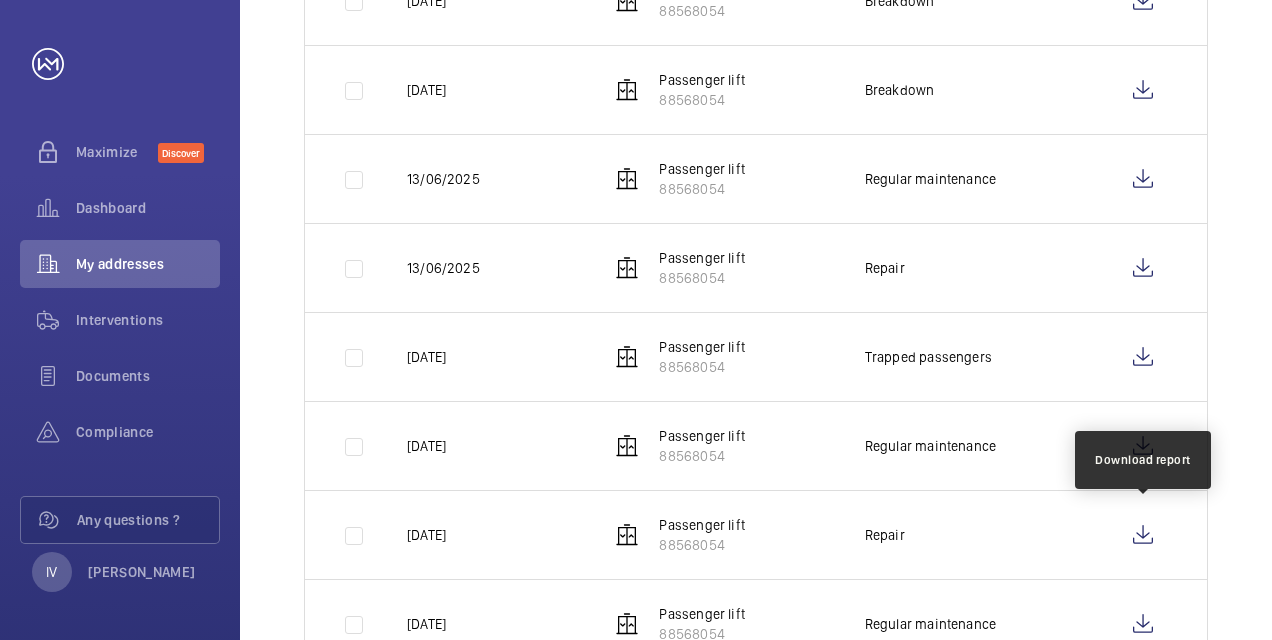 scroll, scrollTop: 600, scrollLeft: 0, axis: vertical 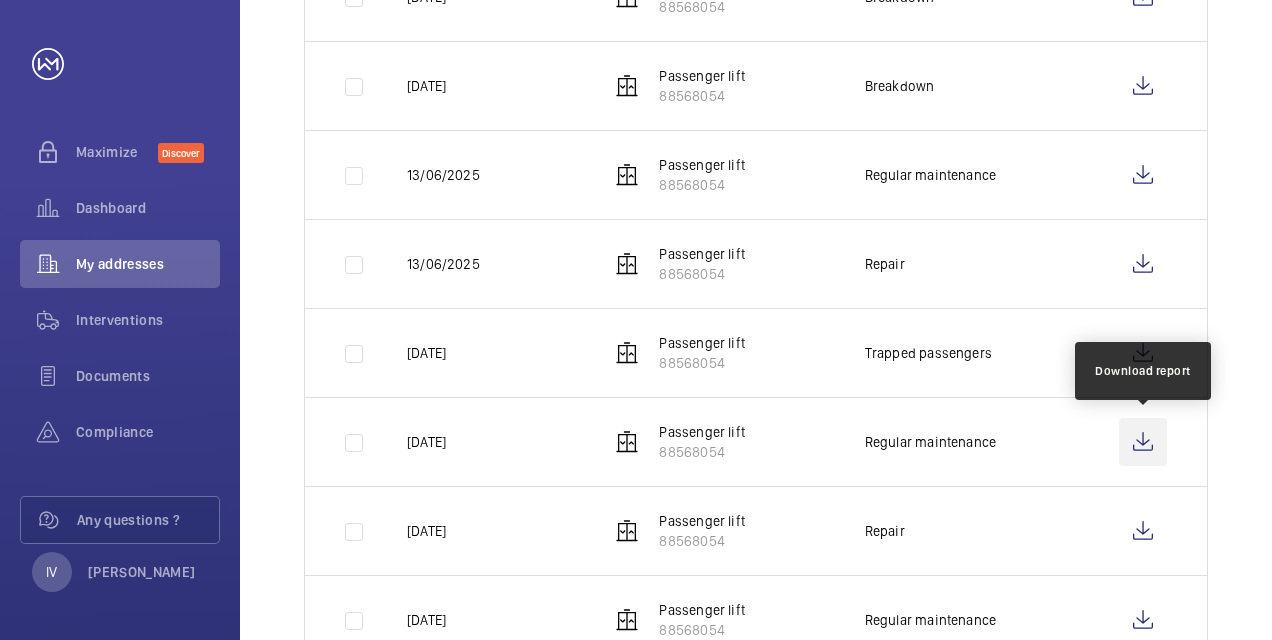 click 